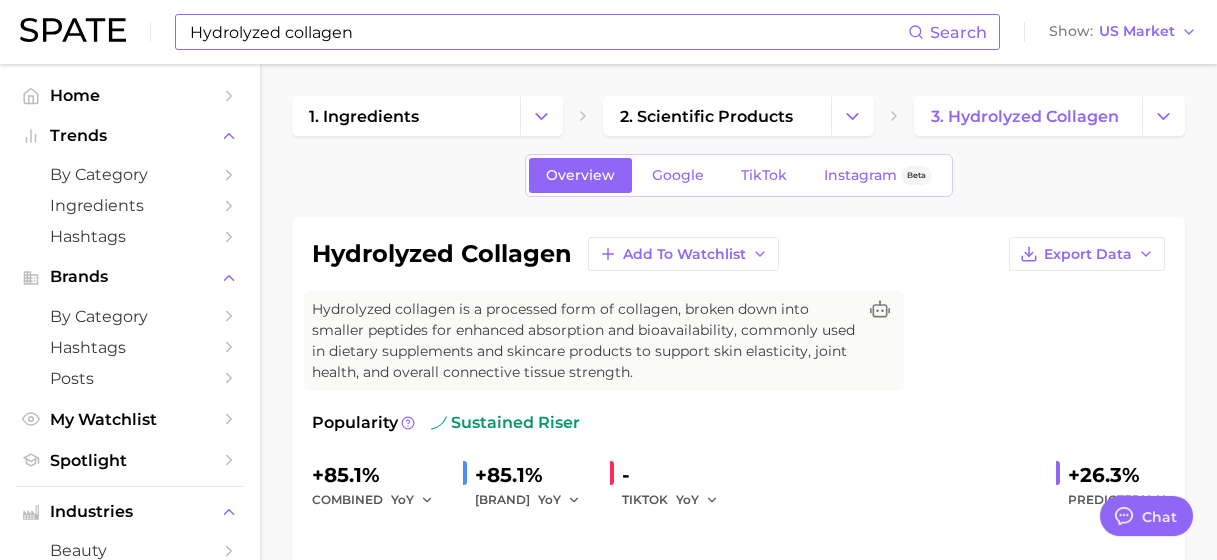 drag, startPoint x: 0, startPoint y: 0, endPoint x: 292, endPoint y: 33, distance: 293.8588 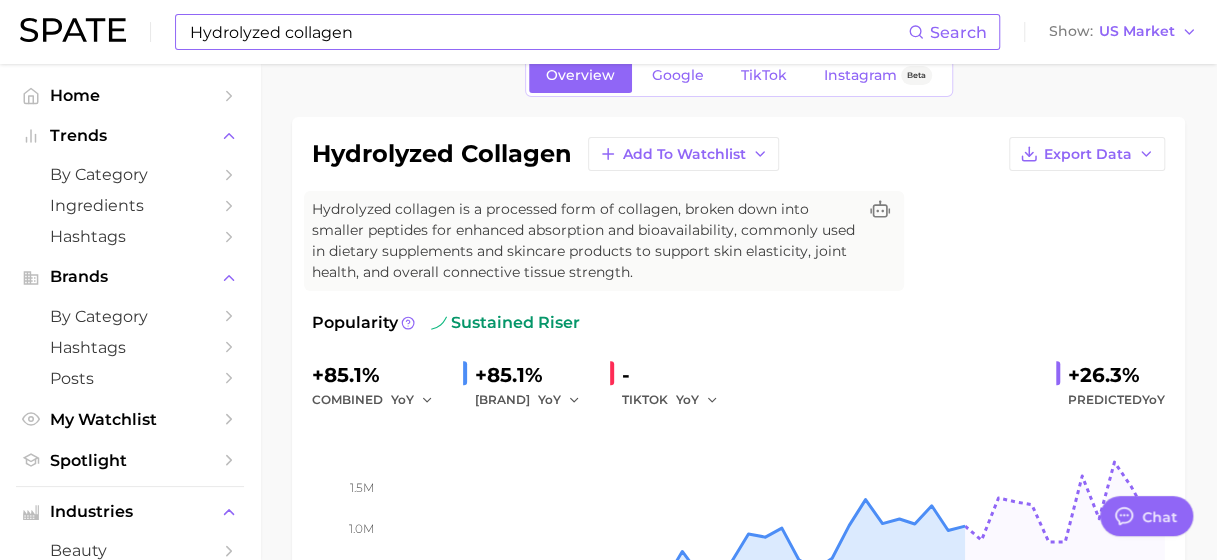 scroll, scrollTop: 100, scrollLeft: 0, axis: vertical 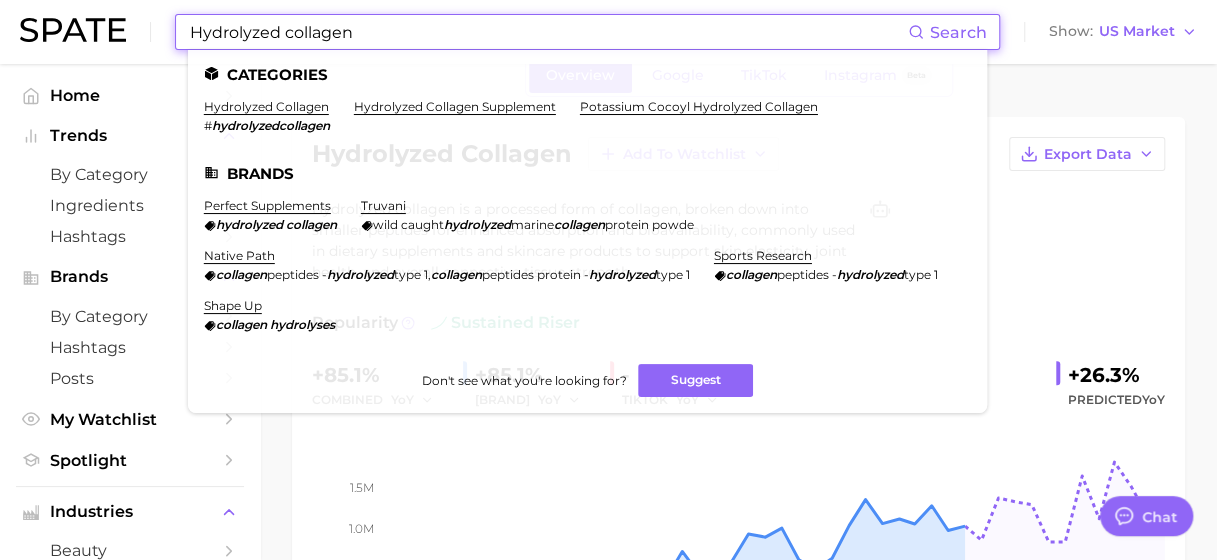 drag, startPoint x: 356, startPoint y: 32, endPoint x: 77, endPoint y: 37, distance: 279.0448 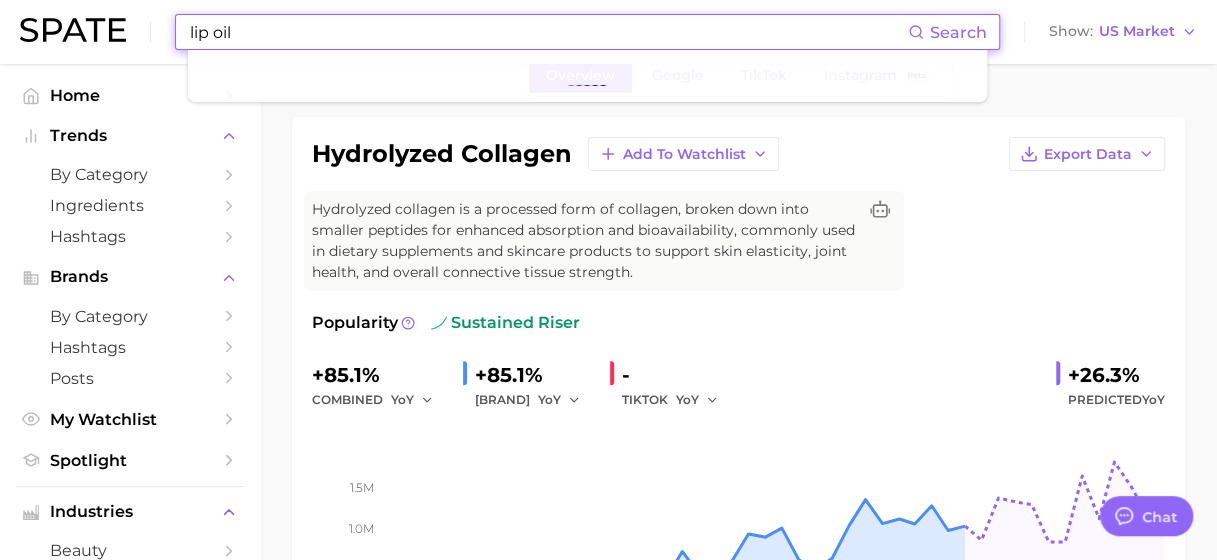 type on "lip oil" 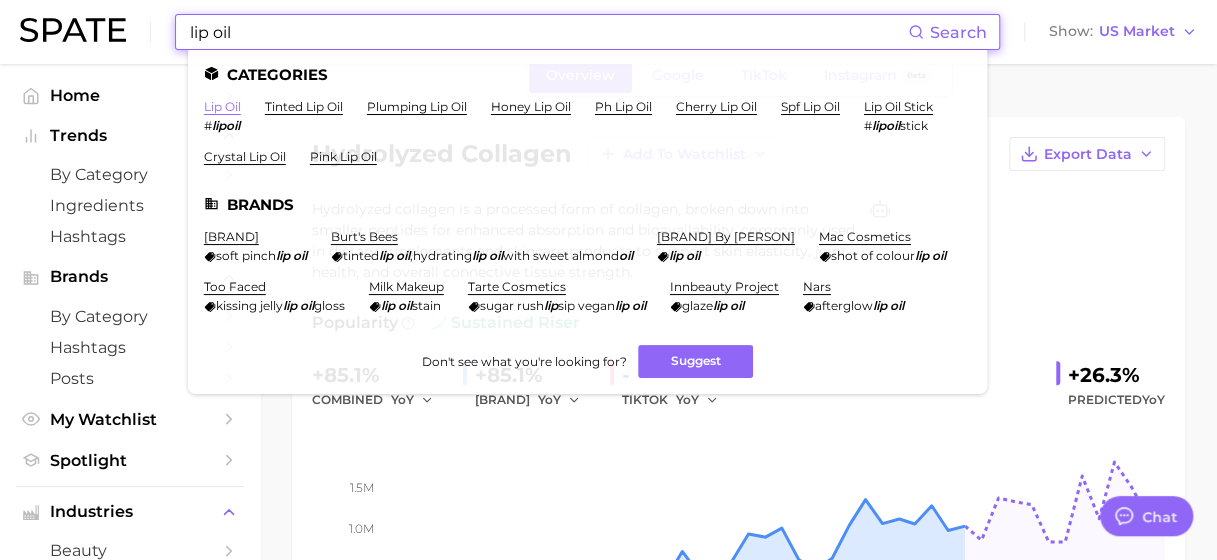 click on "lip oil" at bounding box center (222, 106) 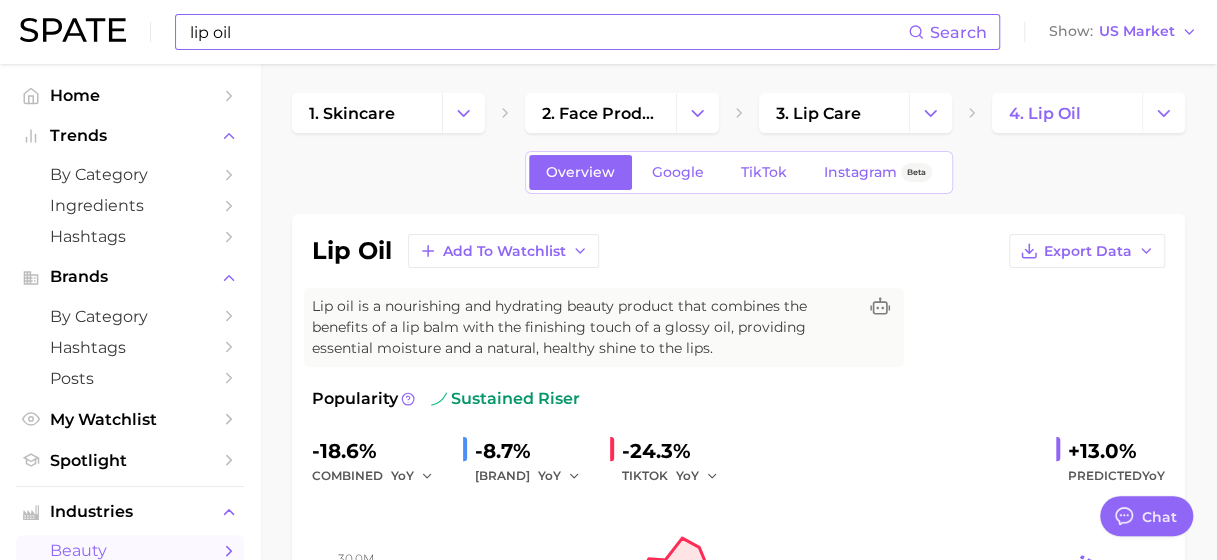 scroll, scrollTop: 0, scrollLeft: 0, axis: both 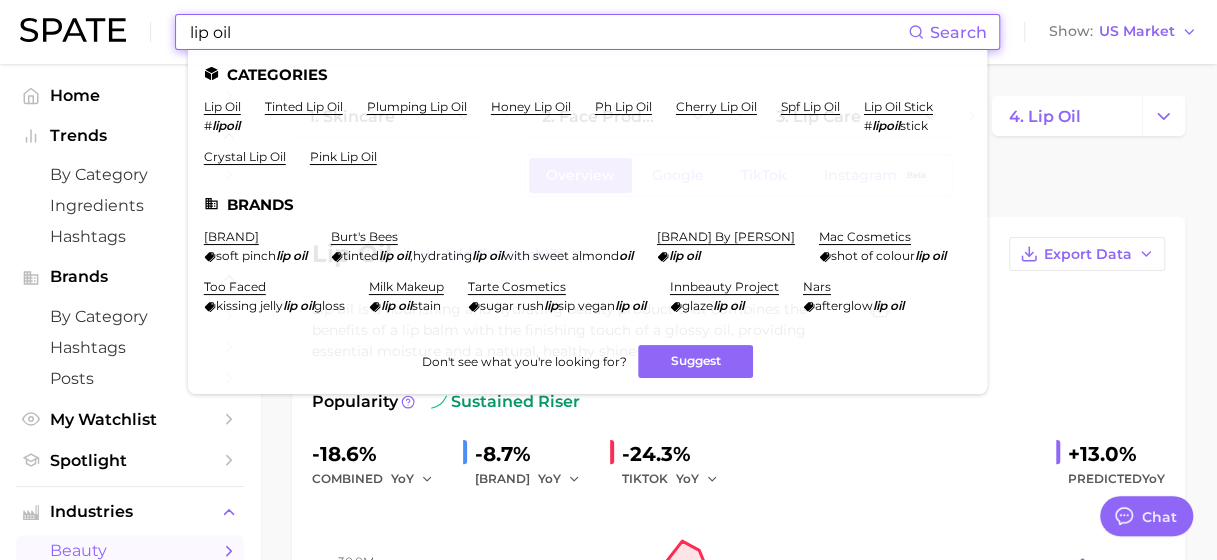 click on "lip oil" at bounding box center [548, 32] 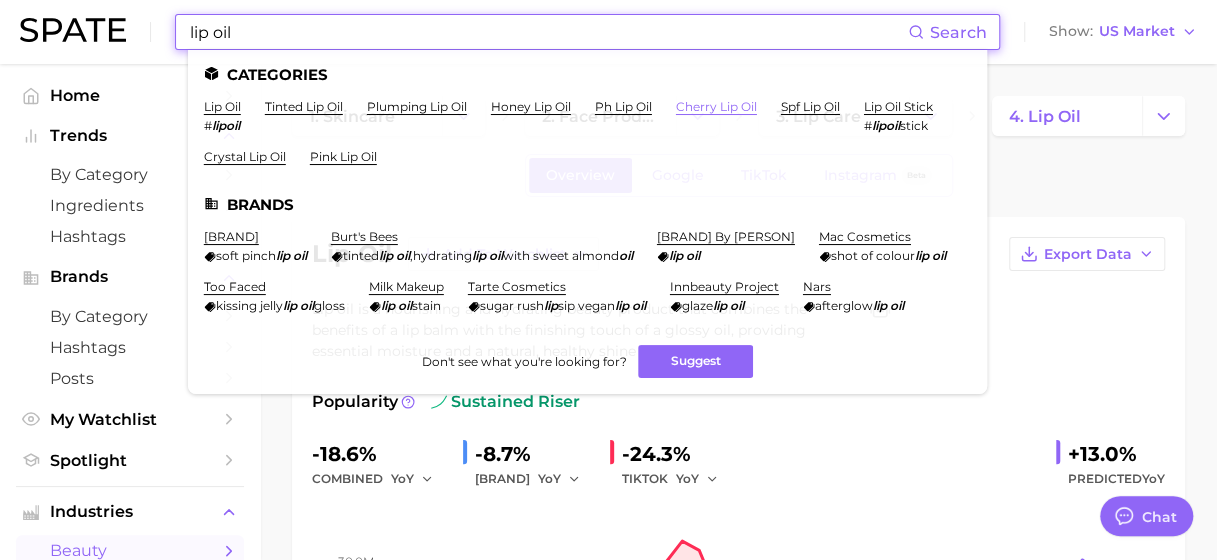 click on "cherry lip oil" at bounding box center [716, 106] 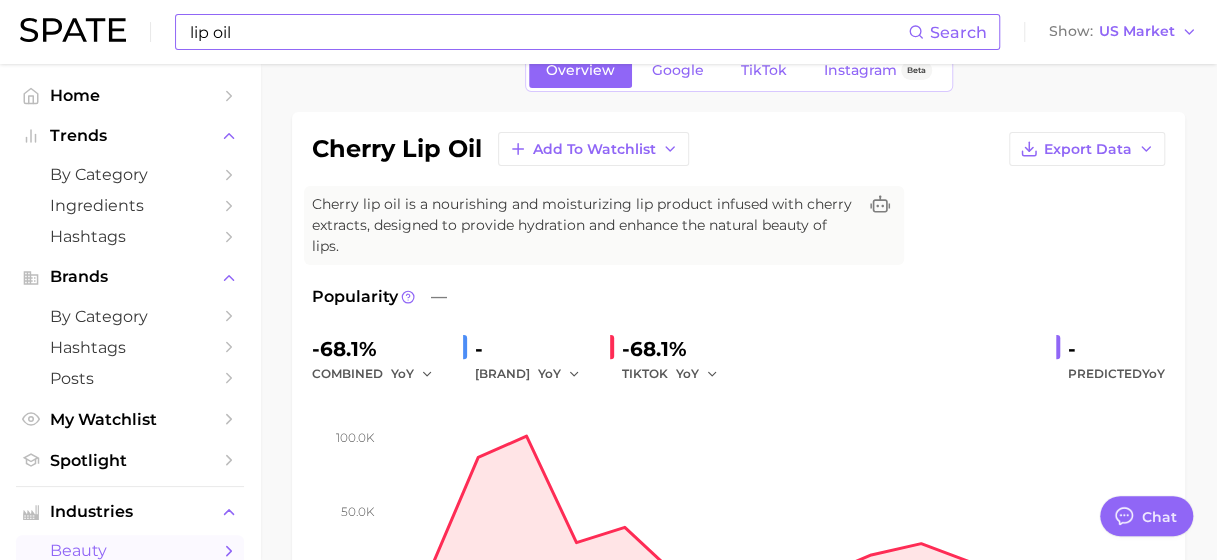 scroll, scrollTop: 0, scrollLeft: 0, axis: both 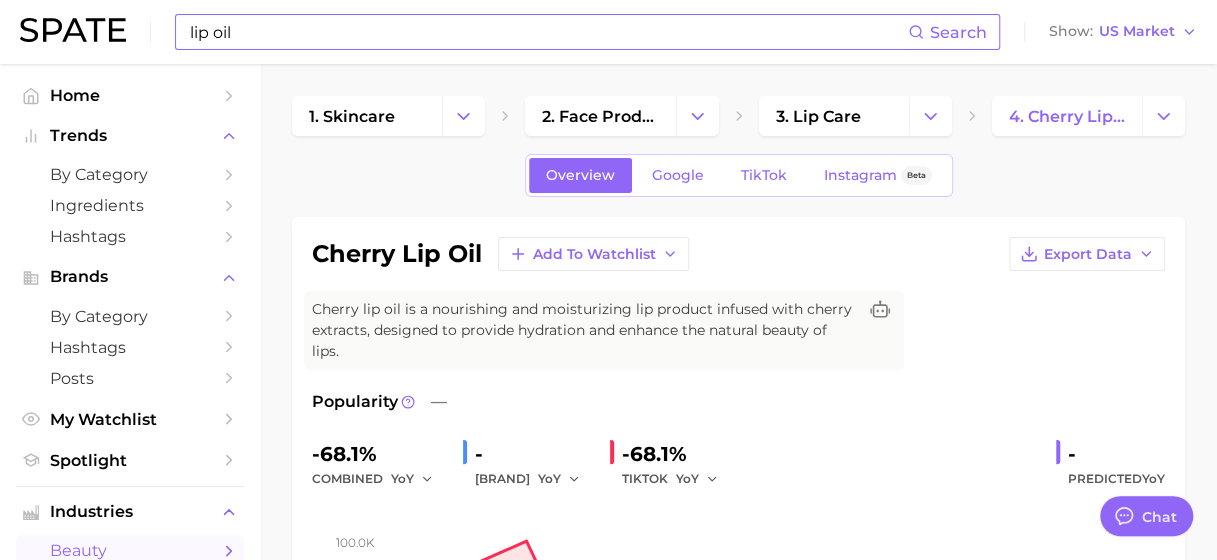 click on "lip oil" at bounding box center [548, 32] 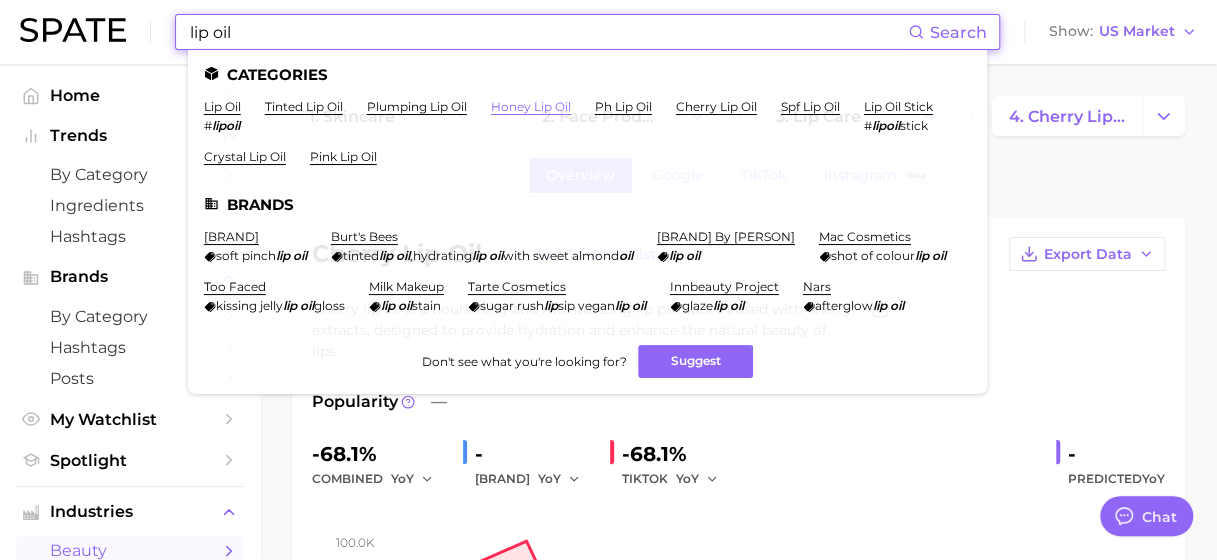 click on "honey lip oil" at bounding box center [531, 106] 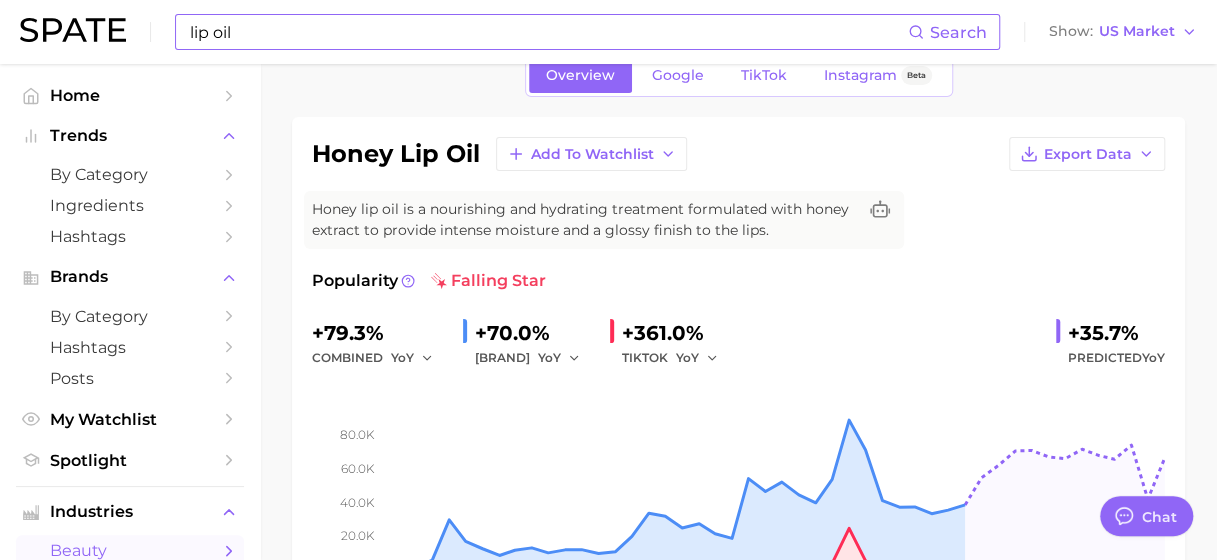 scroll, scrollTop: 0, scrollLeft: 0, axis: both 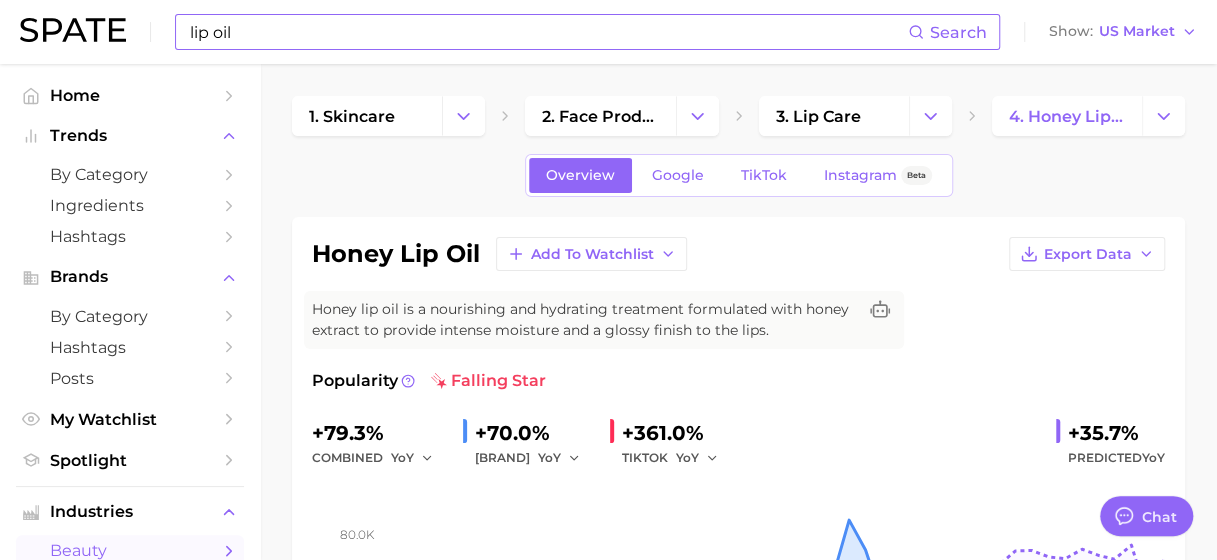 click on "lip oil" at bounding box center (548, 32) 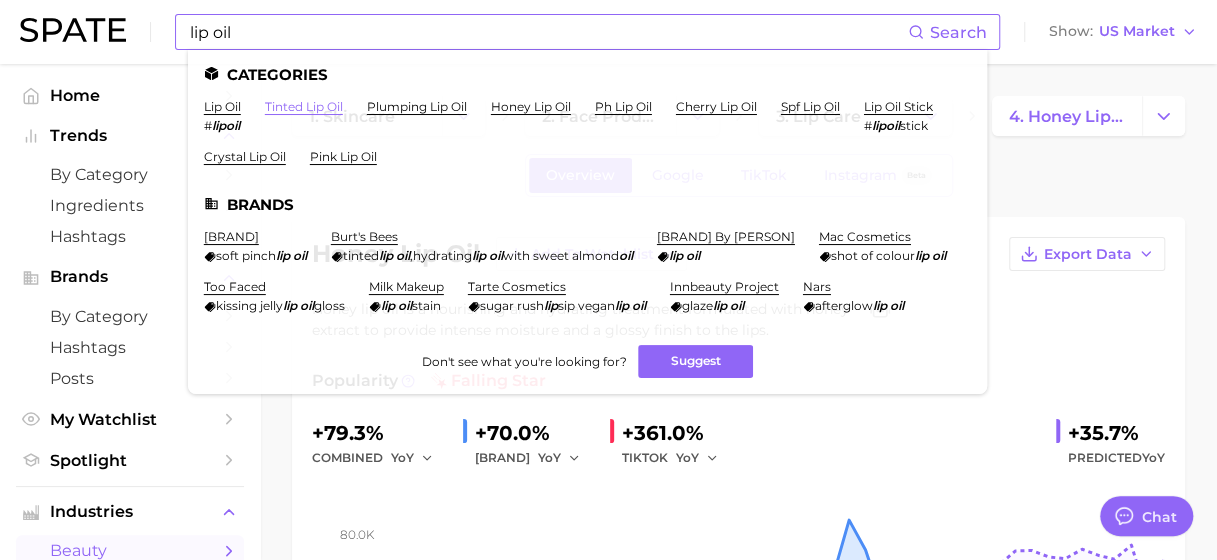 click on "tinted lip oil" at bounding box center (304, 106) 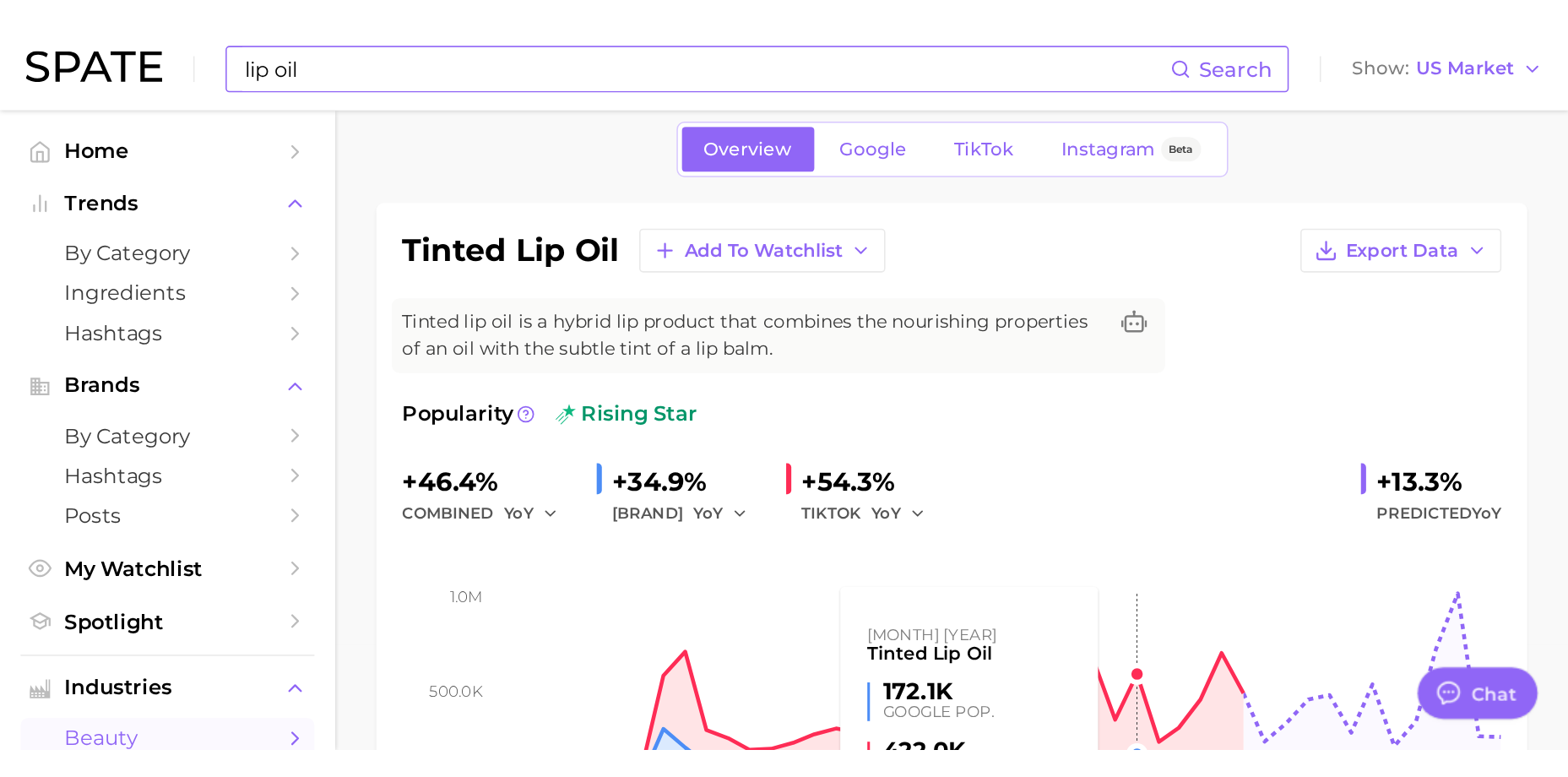 scroll, scrollTop: 0, scrollLeft: 0, axis: both 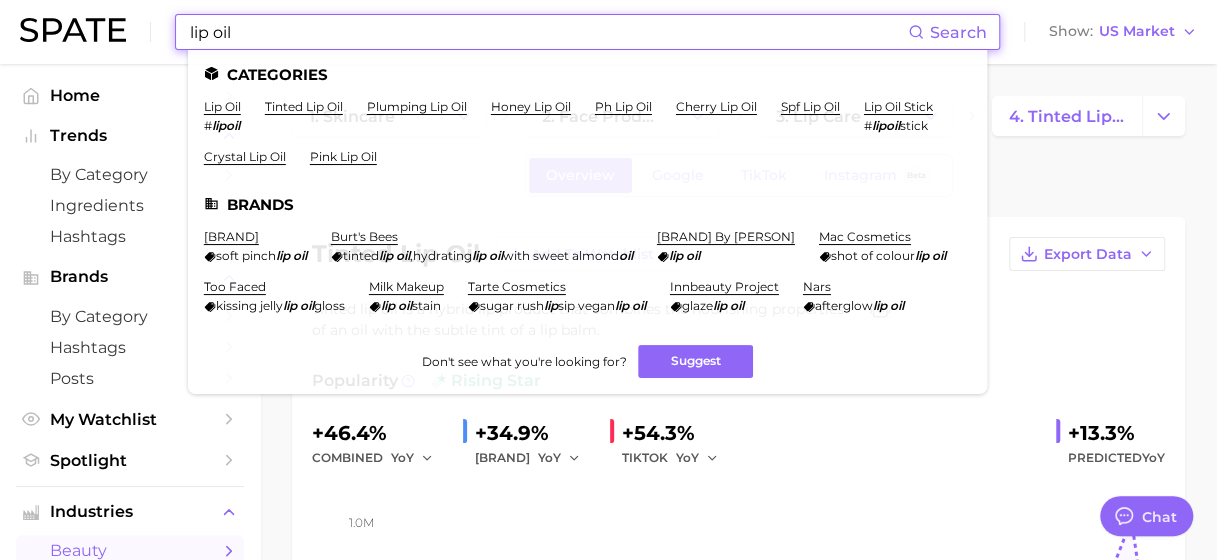 click on "lip oil" at bounding box center (548, 32) 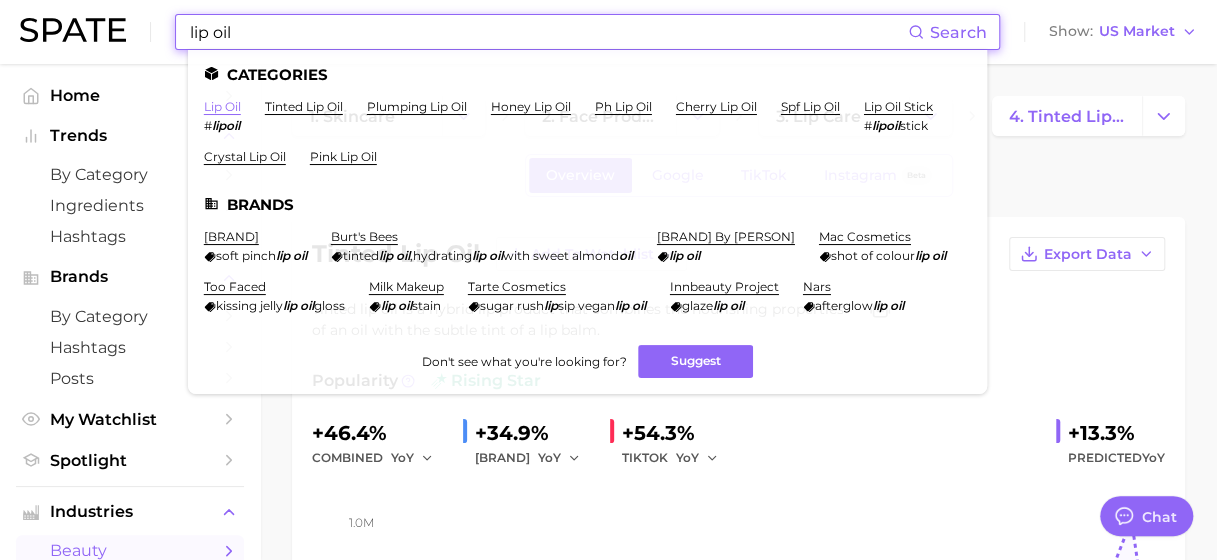 click on "lip oil" at bounding box center (222, 106) 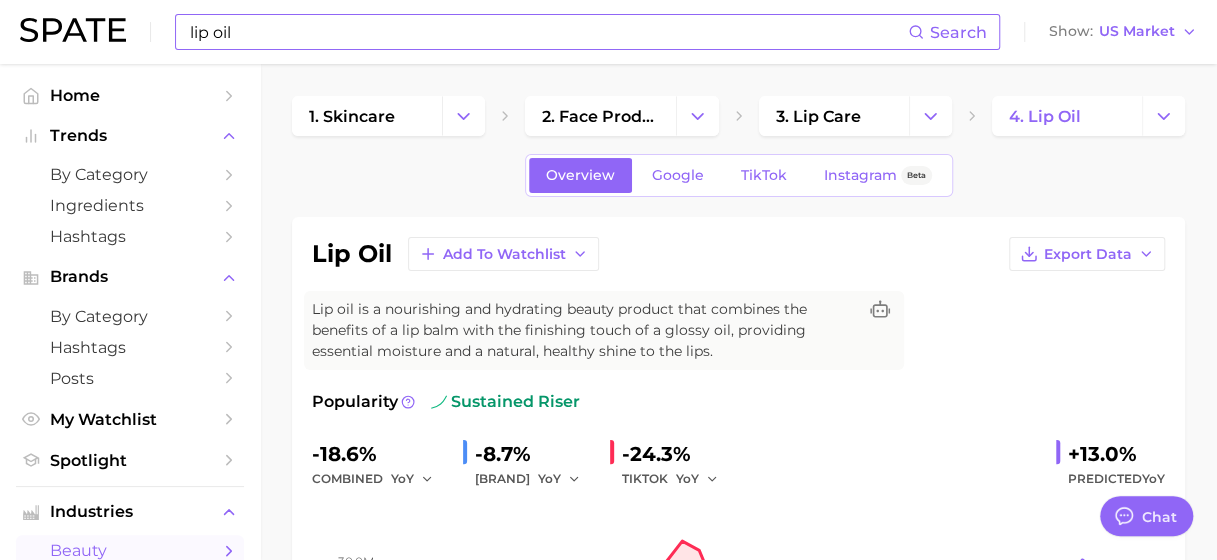 click on "lip oil" at bounding box center [548, 32] 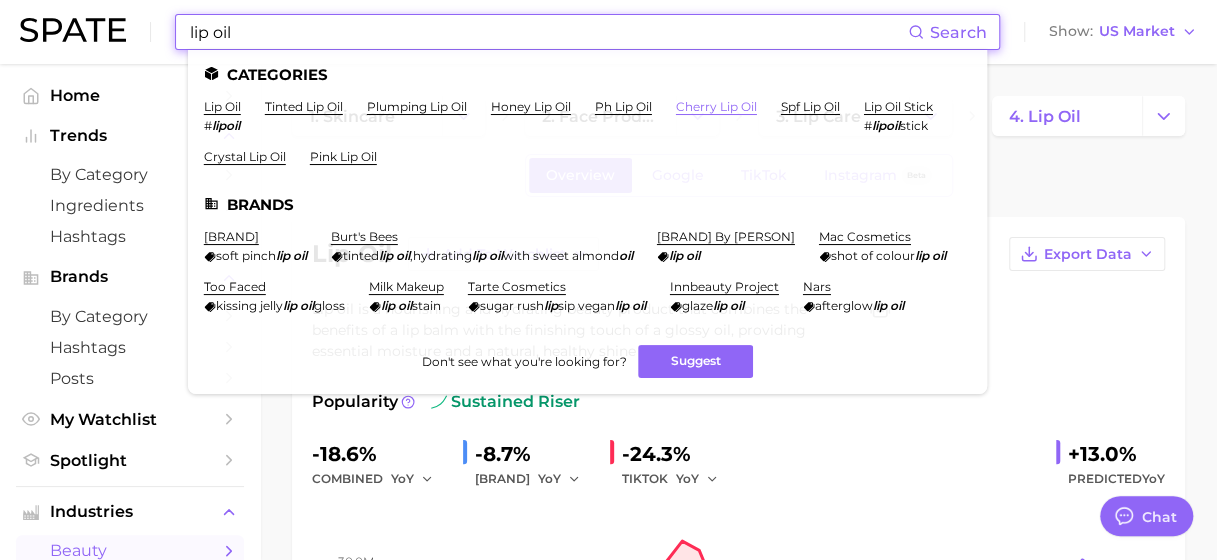 click on "cherry lip oil" at bounding box center (716, 106) 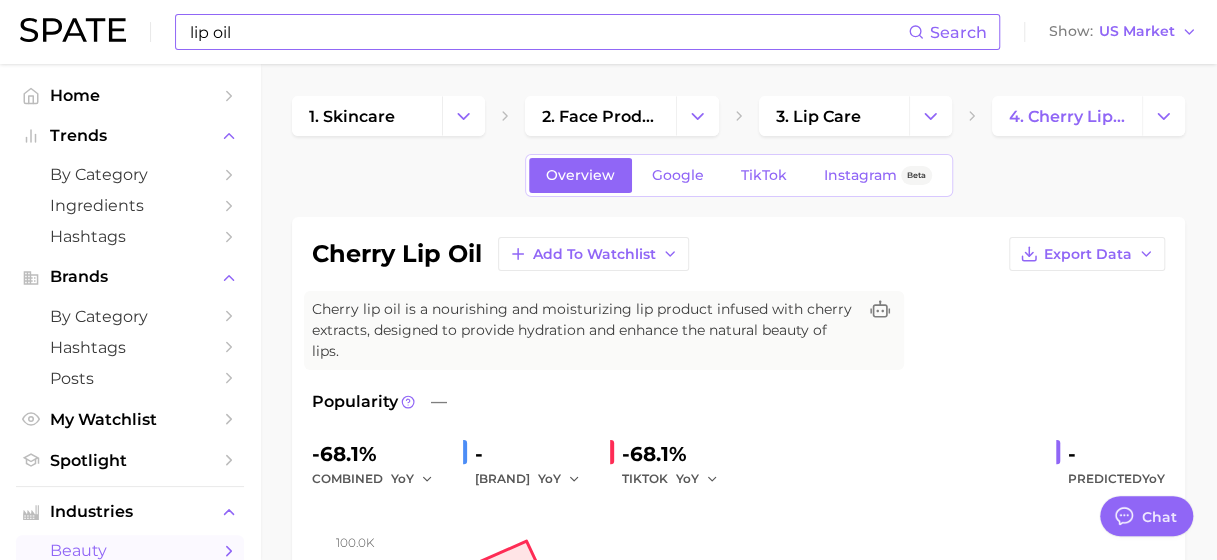 click on "lip oil" at bounding box center (548, 32) 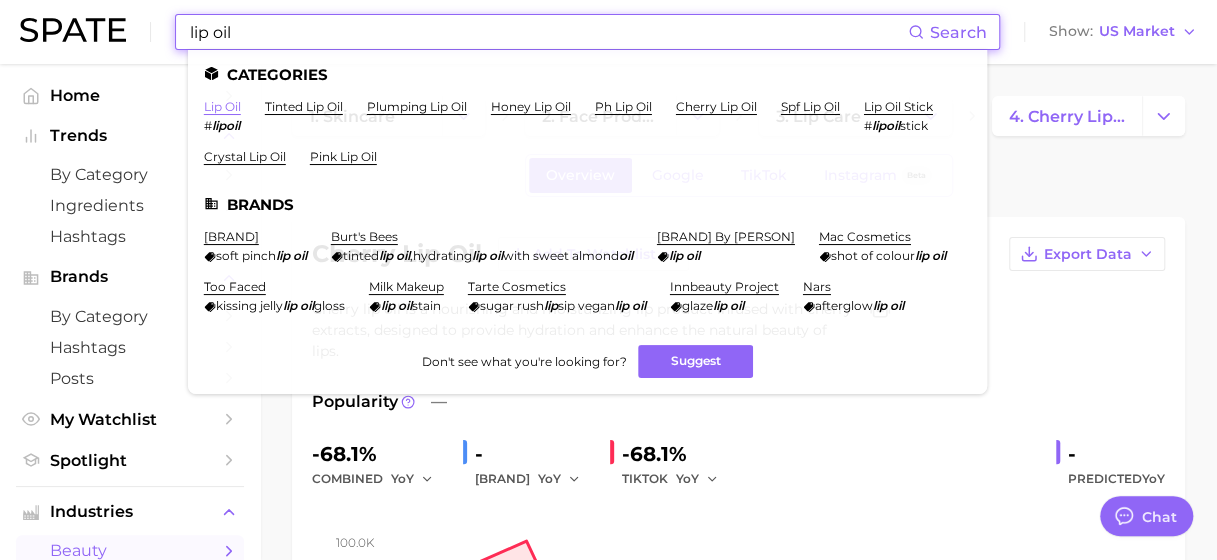 click on "lip oil" at bounding box center (222, 106) 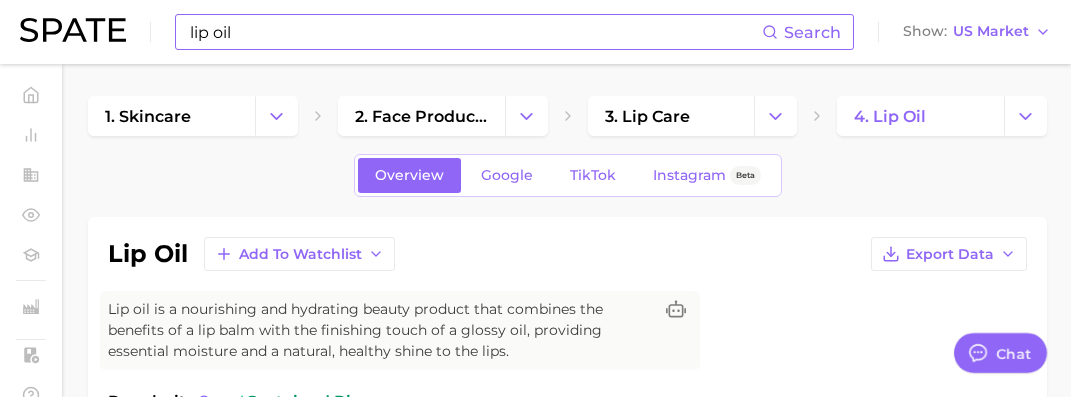 type on "x" 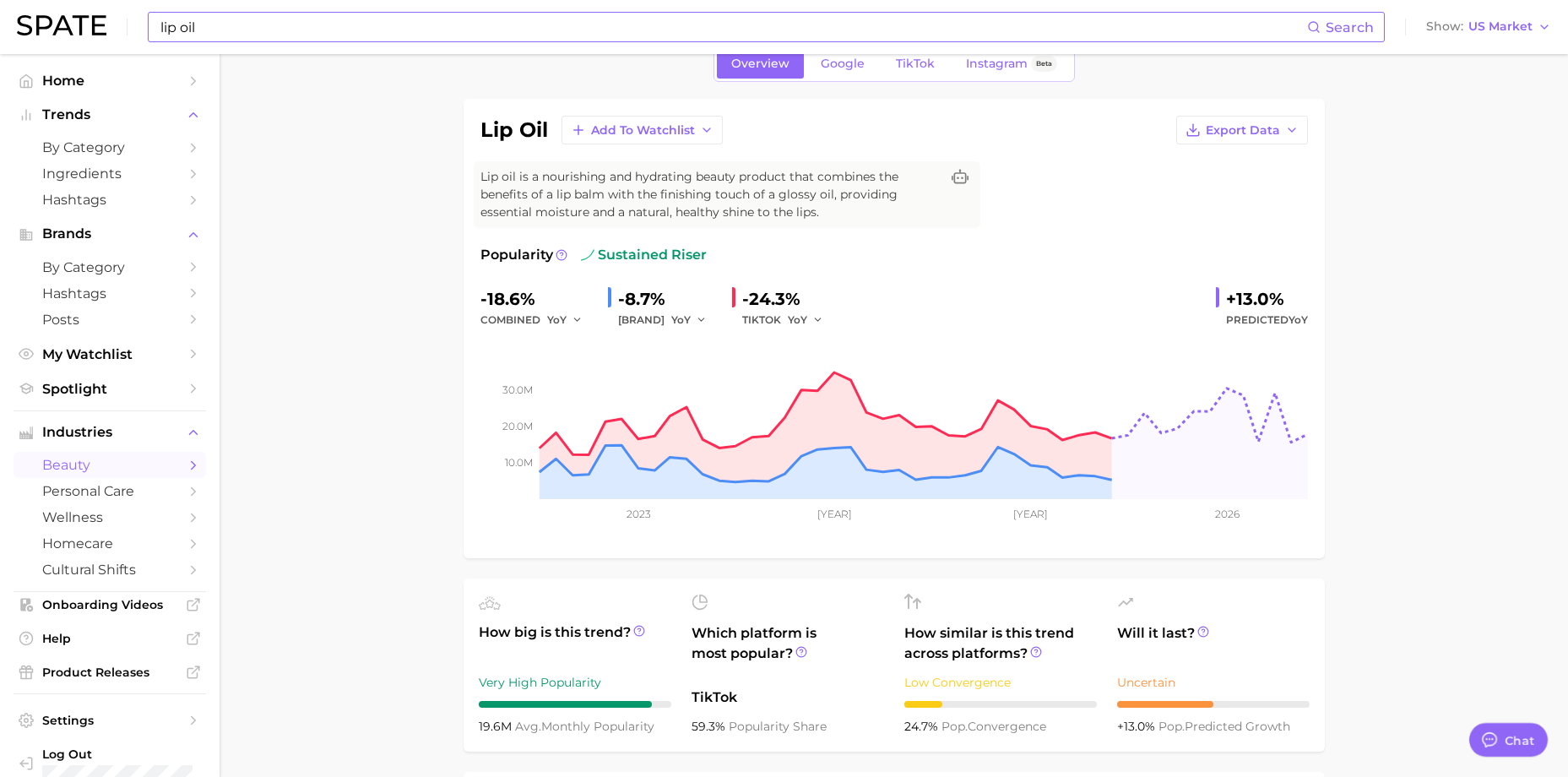 scroll, scrollTop: 0, scrollLeft: 0, axis: both 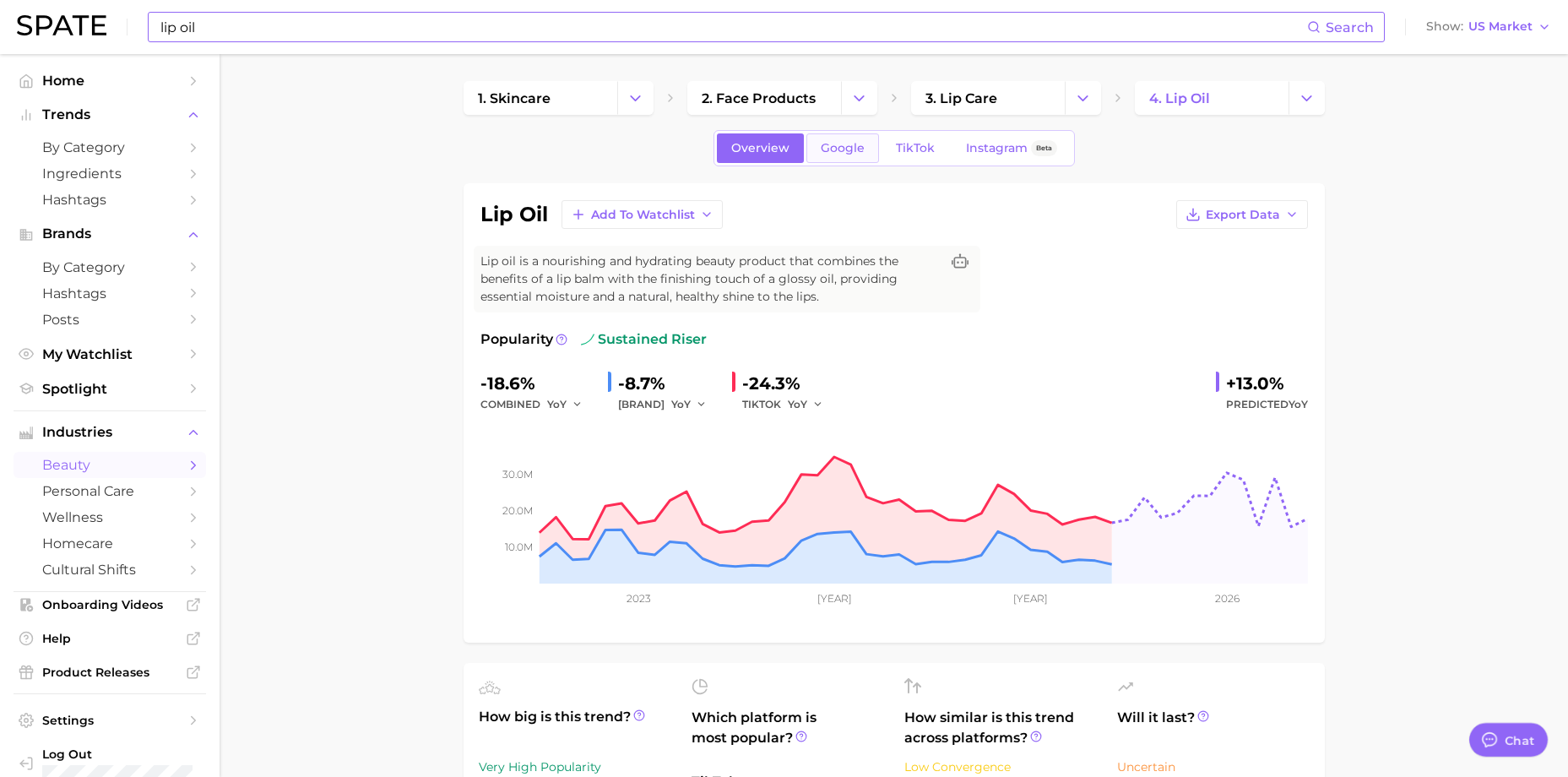 click on "Google" at bounding box center [843, 148] 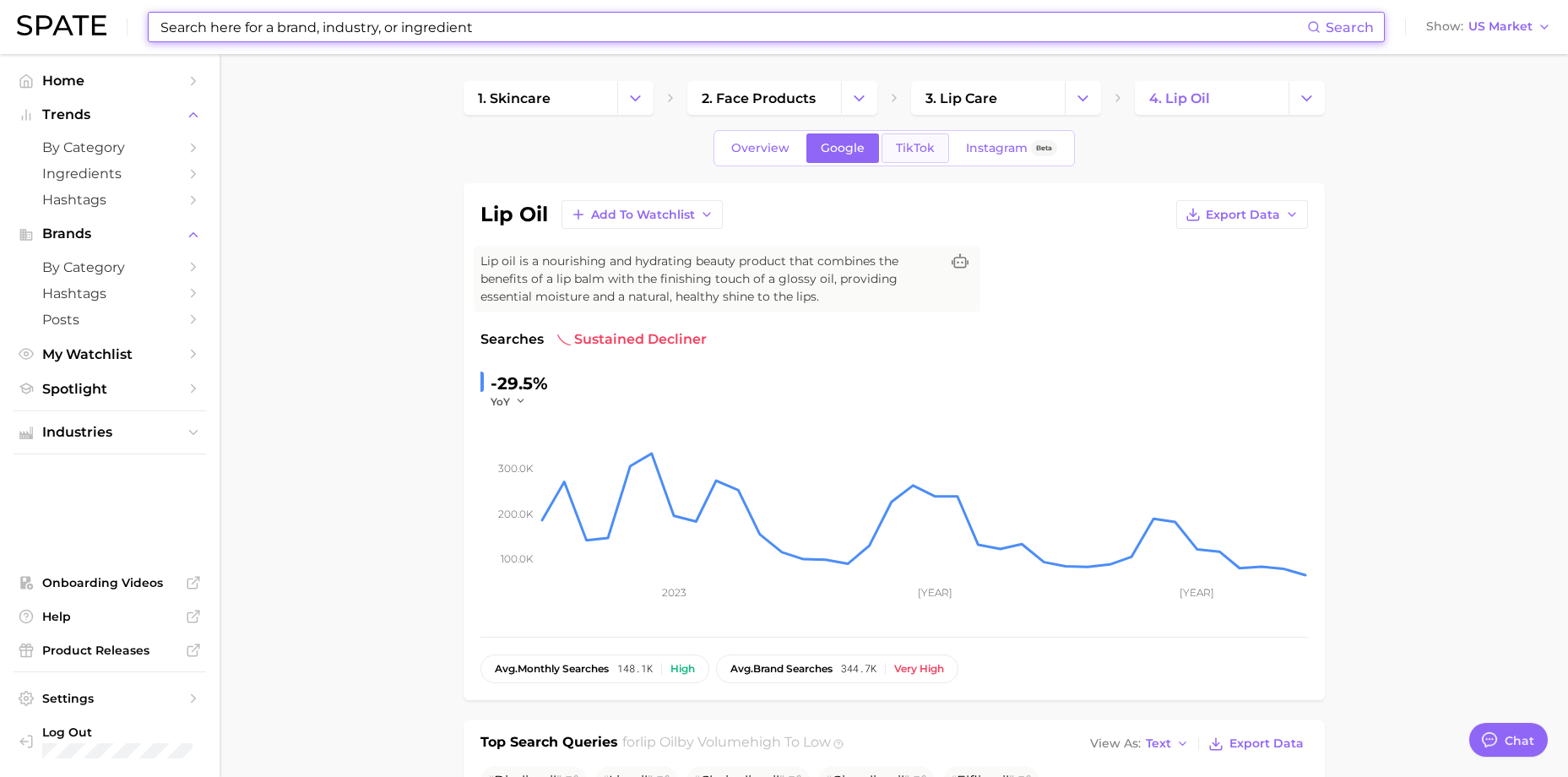 click on "TikTok" at bounding box center (915, 148) 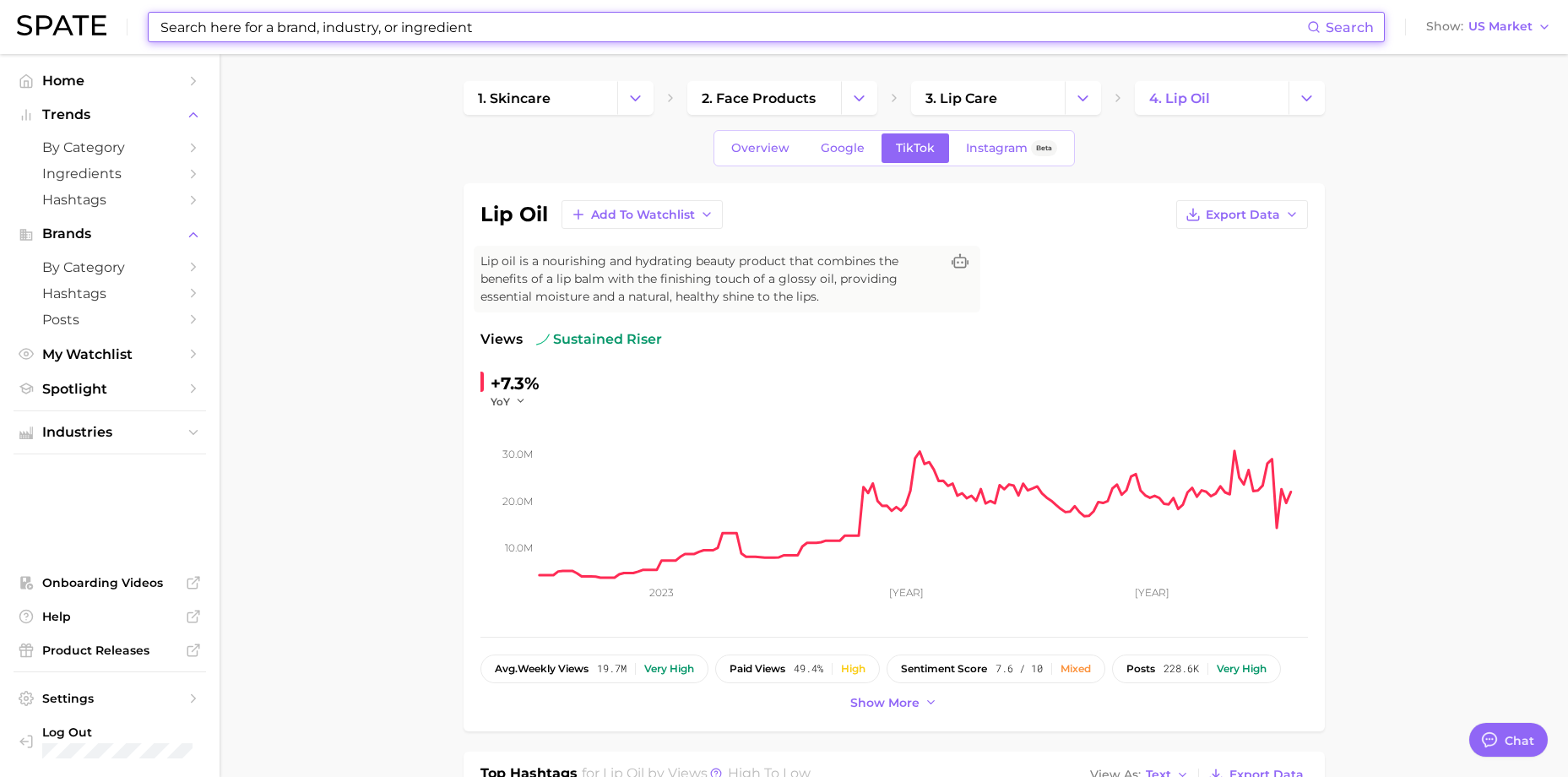 scroll, scrollTop: 0, scrollLeft: 0, axis: both 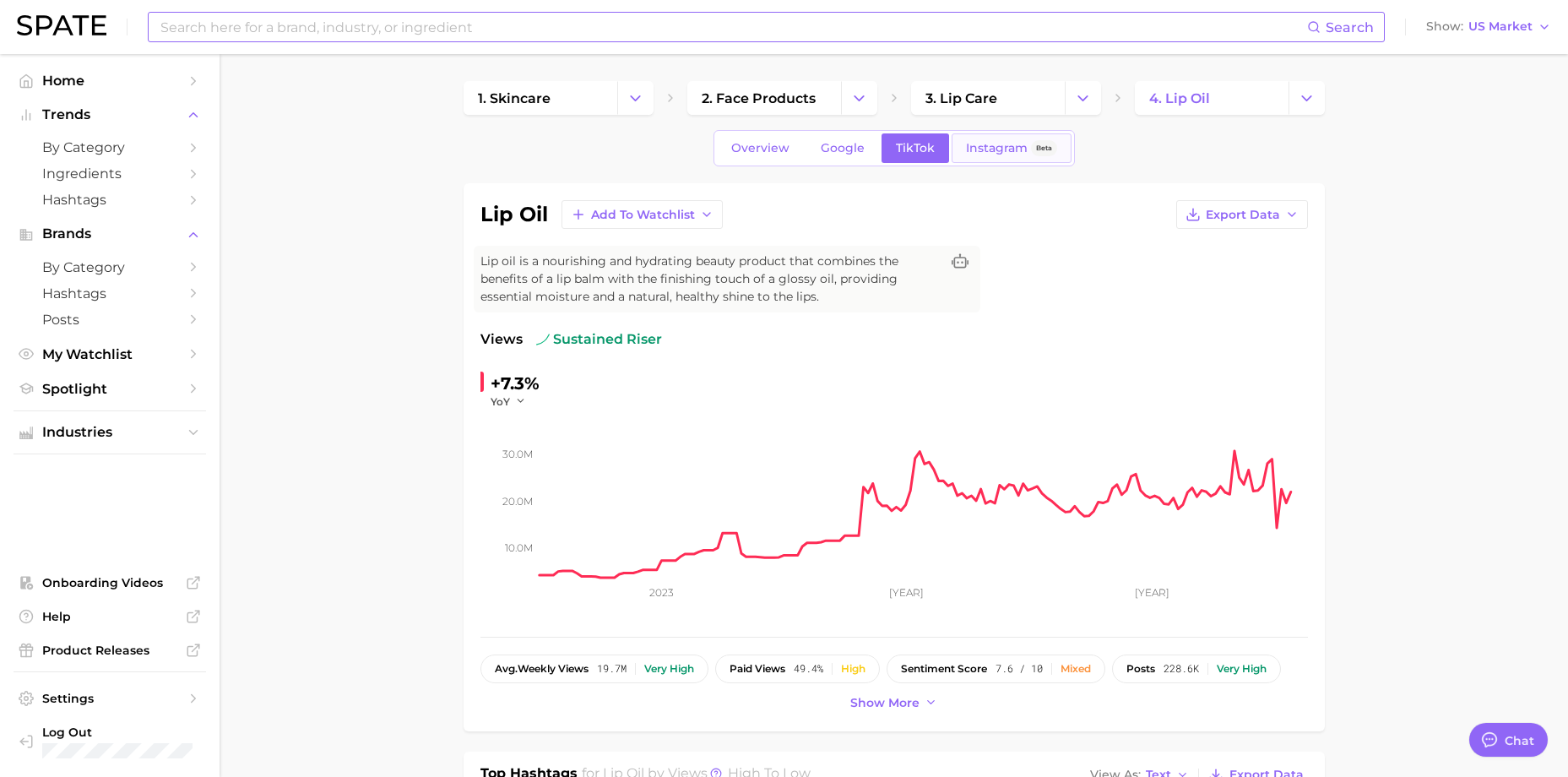 click on "[PLATFORM]" at bounding box center [1012, 148] 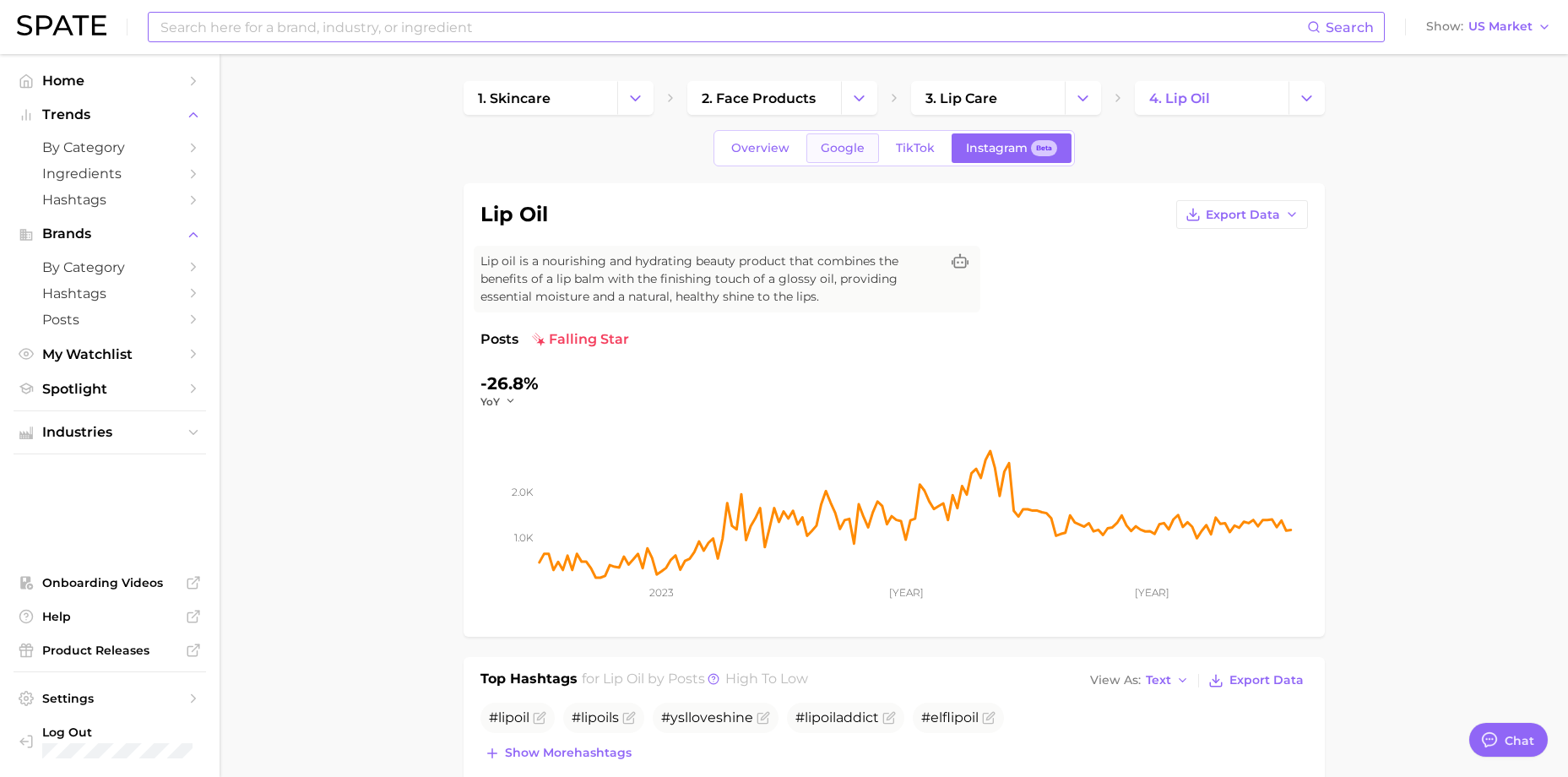 click on "Google" at bounding box center [843, 148] 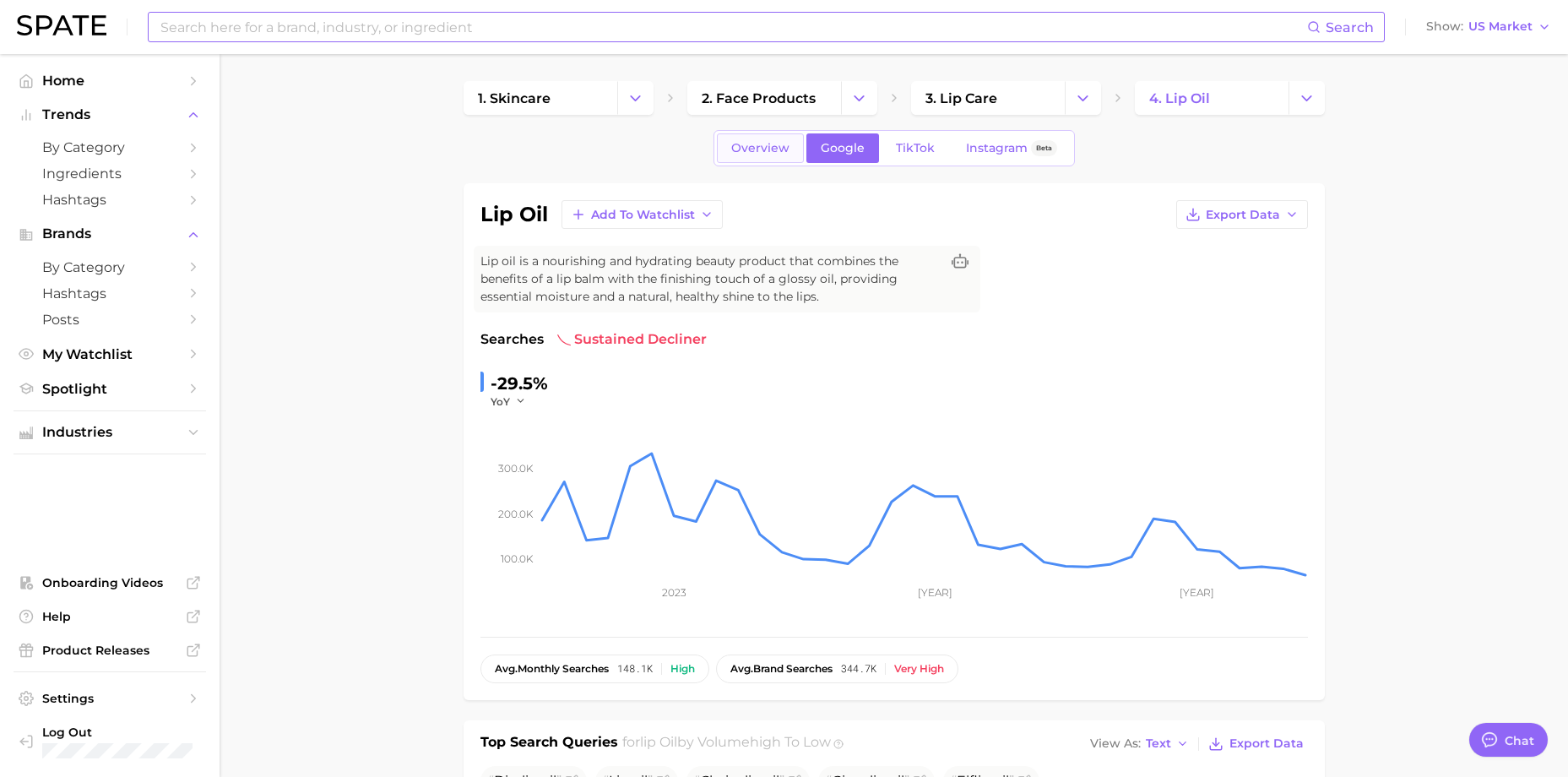 click on "Overview" at bounding box center [760, 148] 